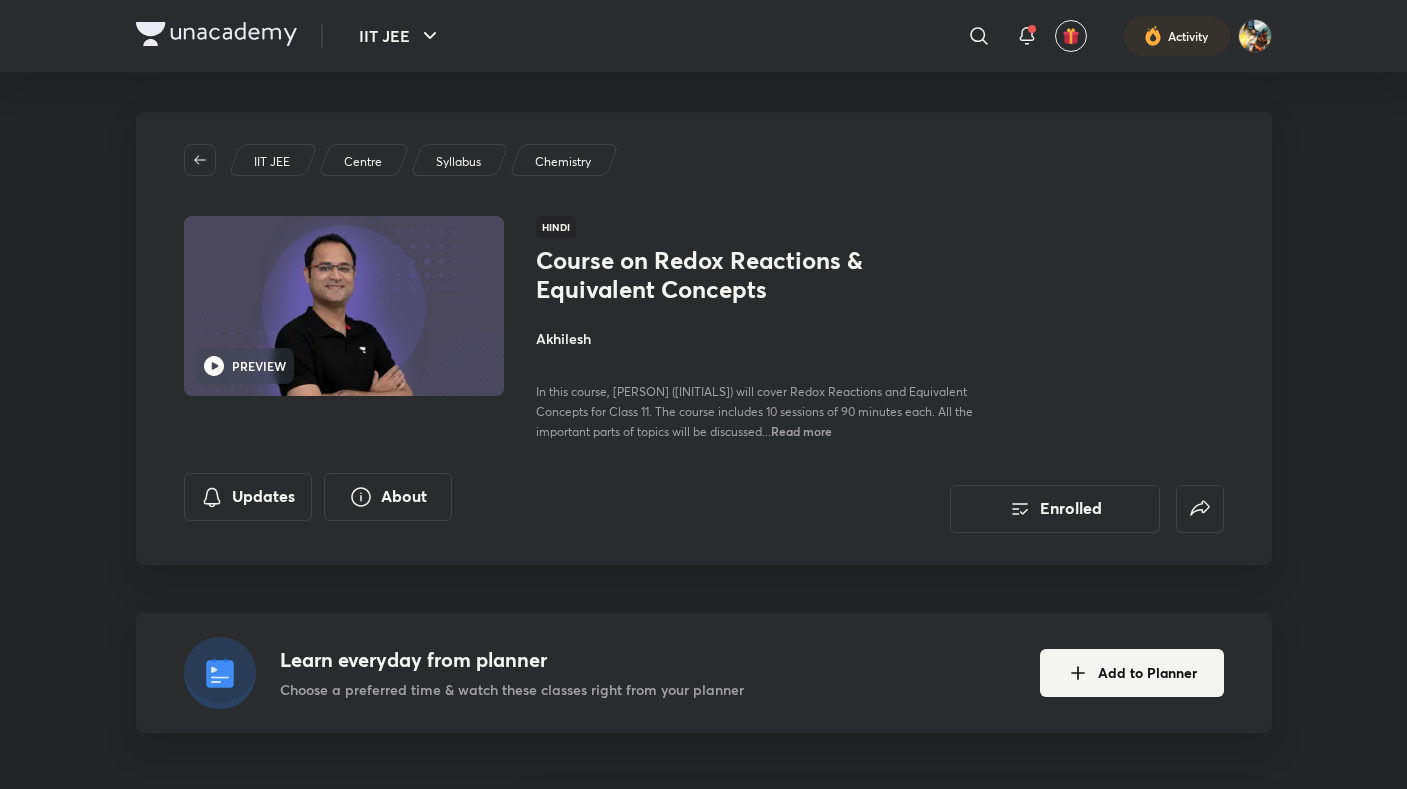 scroll, scrollTop: 0, scrollLeft: 0, axis: both 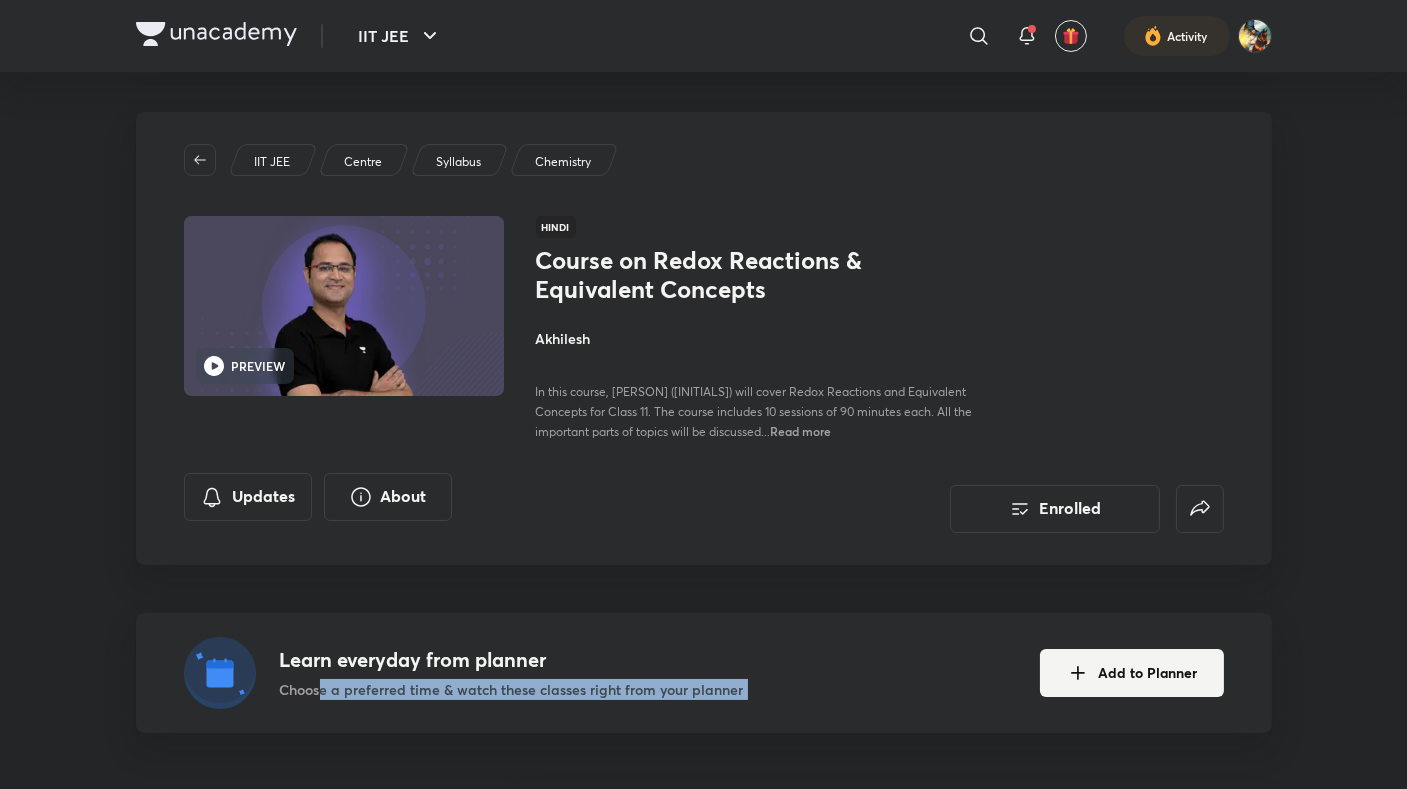 drag, startPoint x: 352, startPoint y: 775, endPoint x: 324, endPoint y: 697, distance: 82.8734 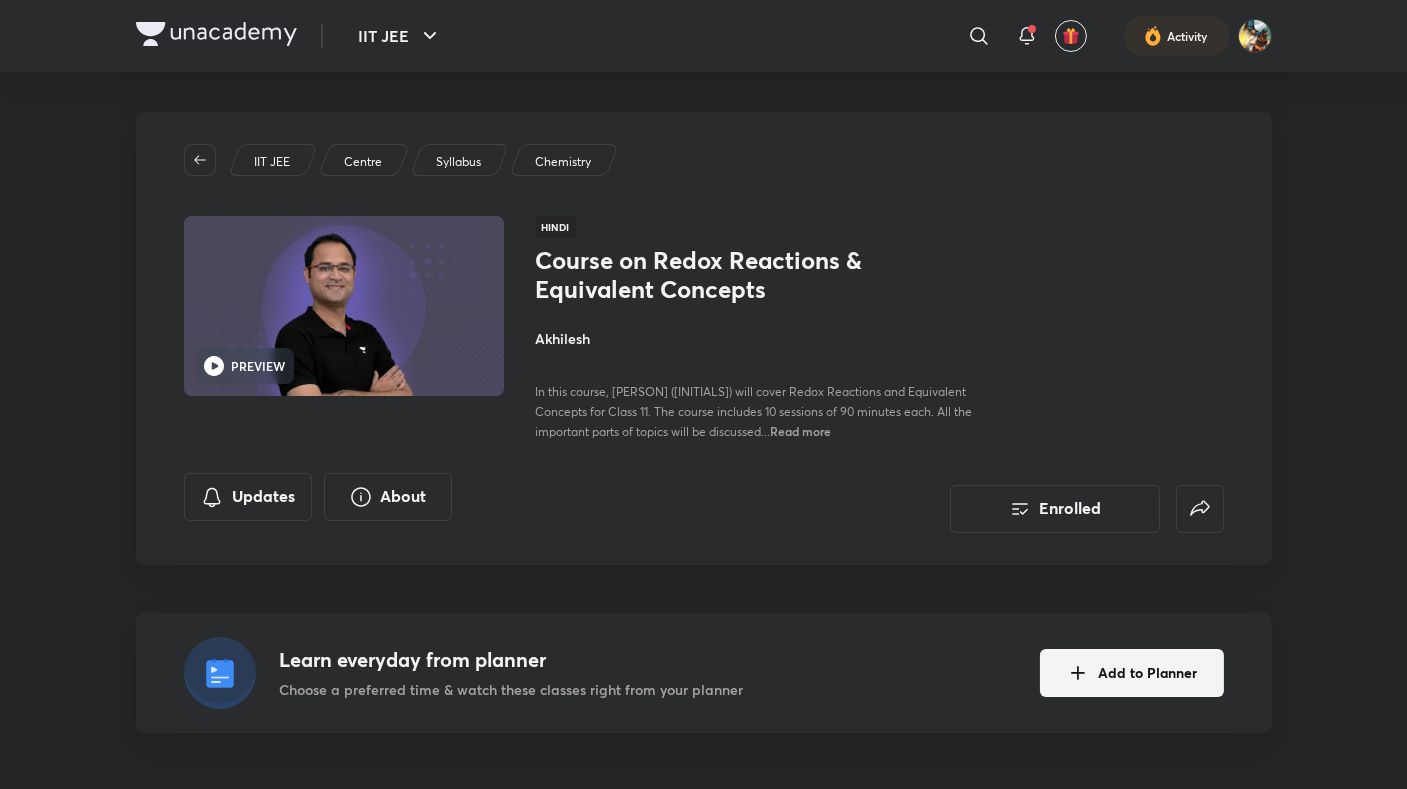 click on "Course on Redox Reactions & Equivalent Concepts Enrolled IIT JEE Centre Syllabus Chemistry PREVIEW Hindi Course on Redox Reactions & Equivalent Concepts [PERSON]   In this course, [PERSON] ([INITIALS]) will cover Redox Reactions and Equivalent Concepts for Class 11. The course includes 10 sessions of 90 minutes each. All the important parts of topics will be discussed...   Read more Updates About Enrolled Learn everyday from planner Choose a preferred time & watch these classes right from your planner Add to Planner" at bounding box center [704, 422] 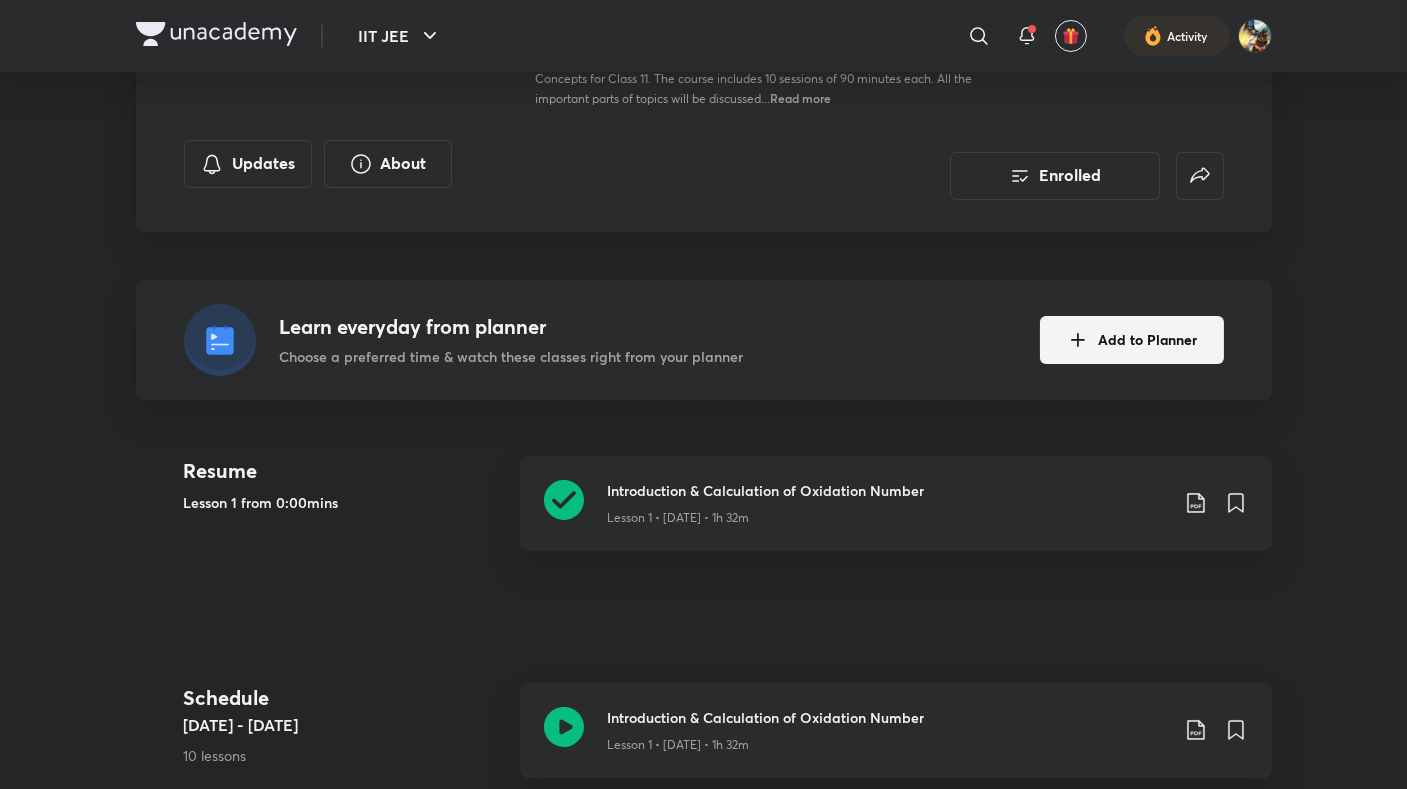 scroll, scrollTop: 444, scrollLeft: 0, axis: vertical 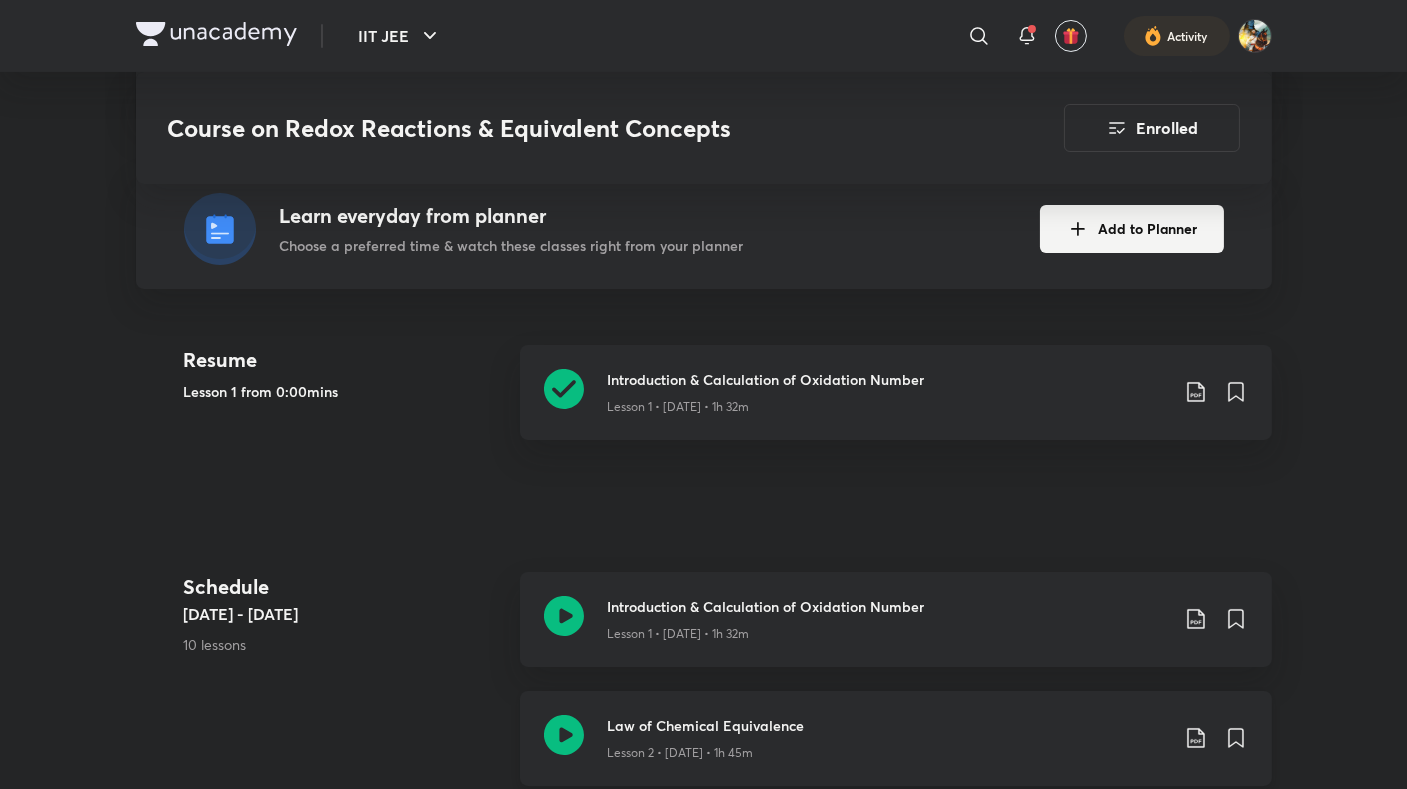 click on "Lesson 2     •     [DATE]   •     1h 45m" at bounding box center (681, 753) 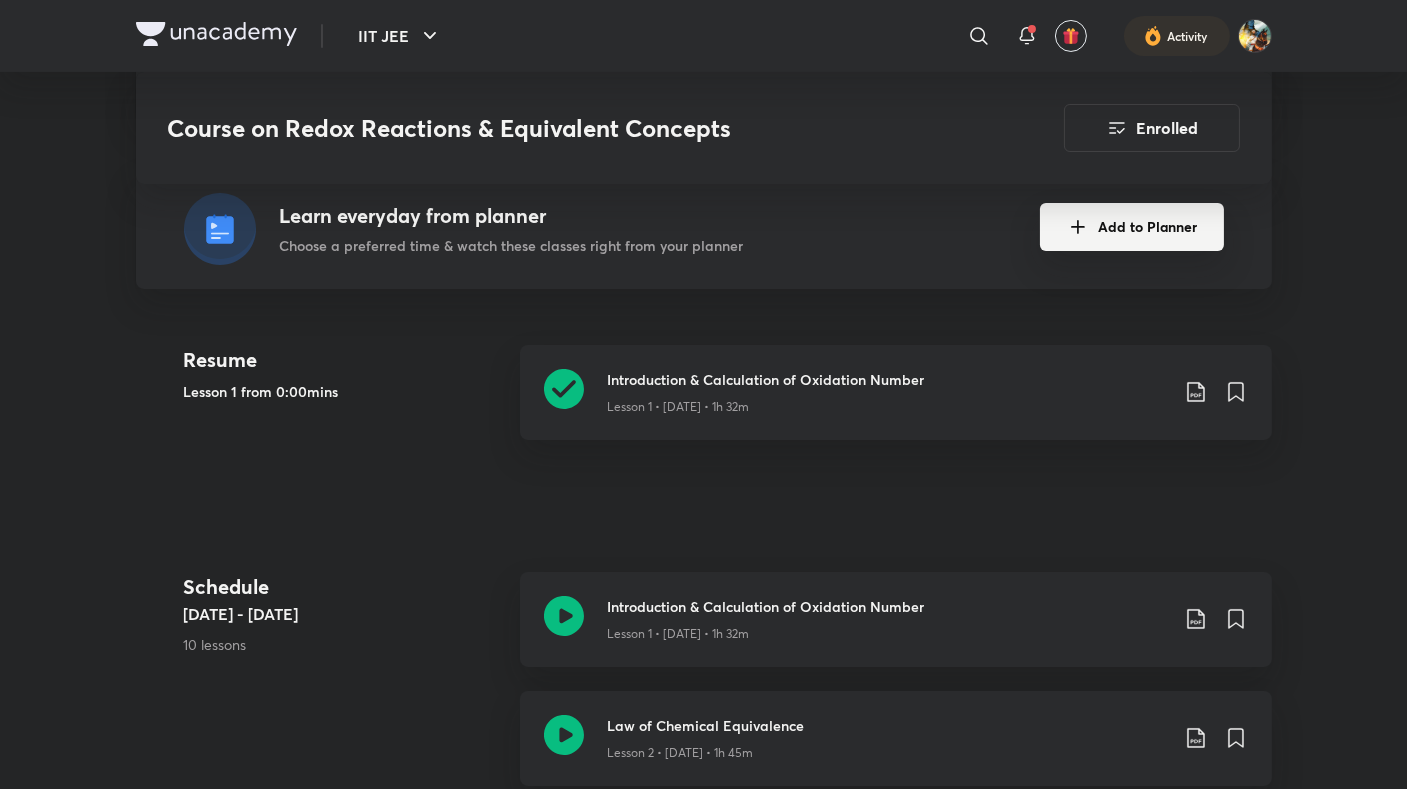 click on "Add to Planner" at bounding box center (1132, 227) 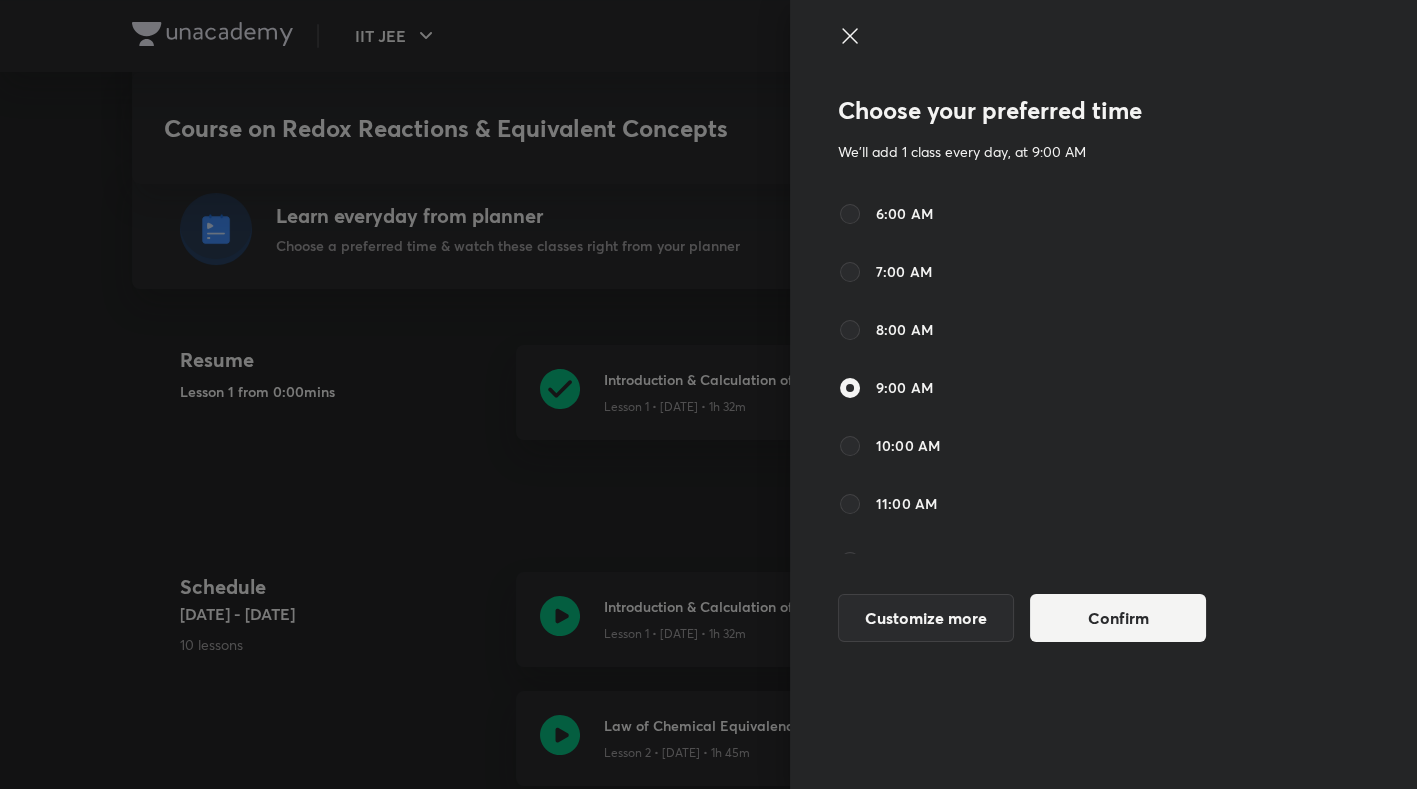 click on "8:00 AM" at bounding box center (1046, 330) 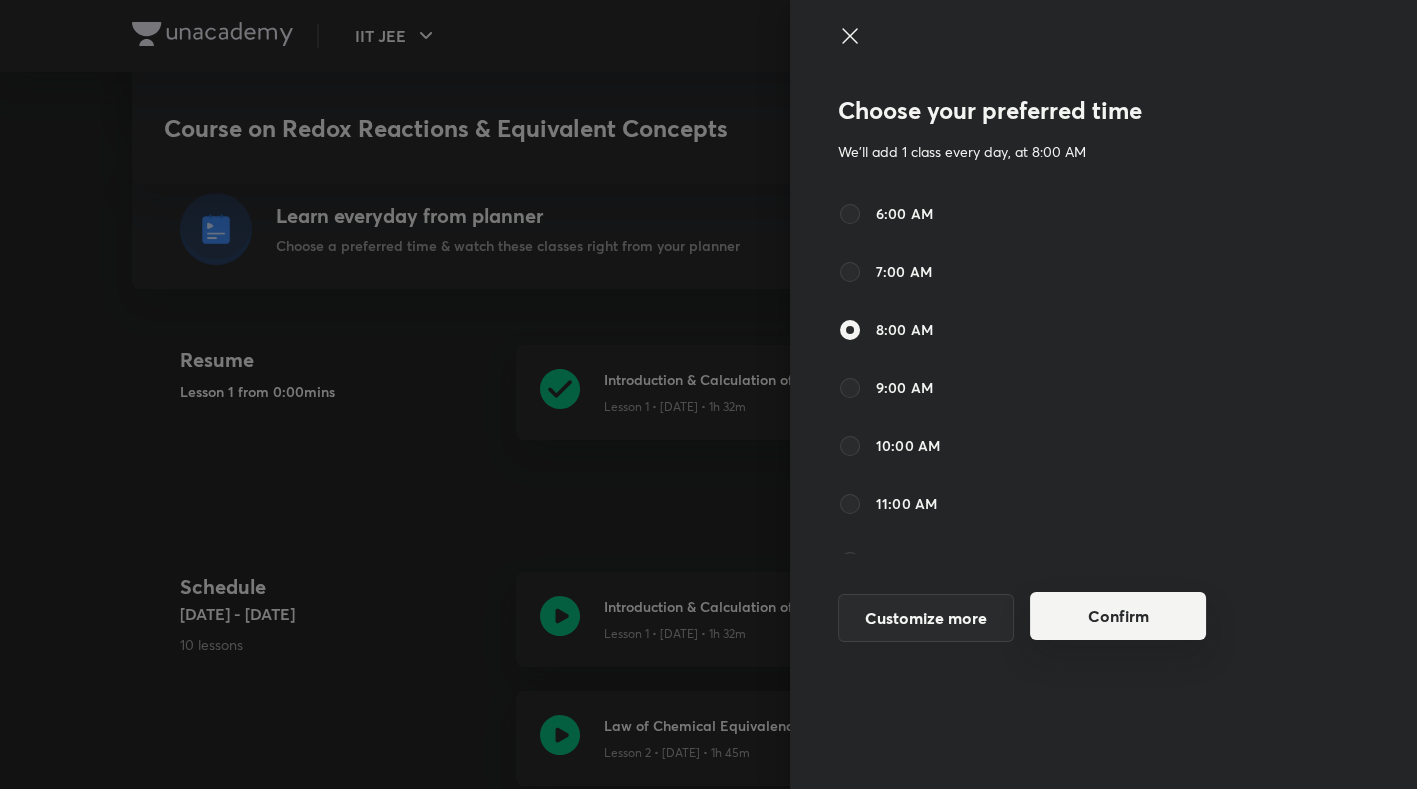 click on "Confirm" at bounding box center [1118, 616] 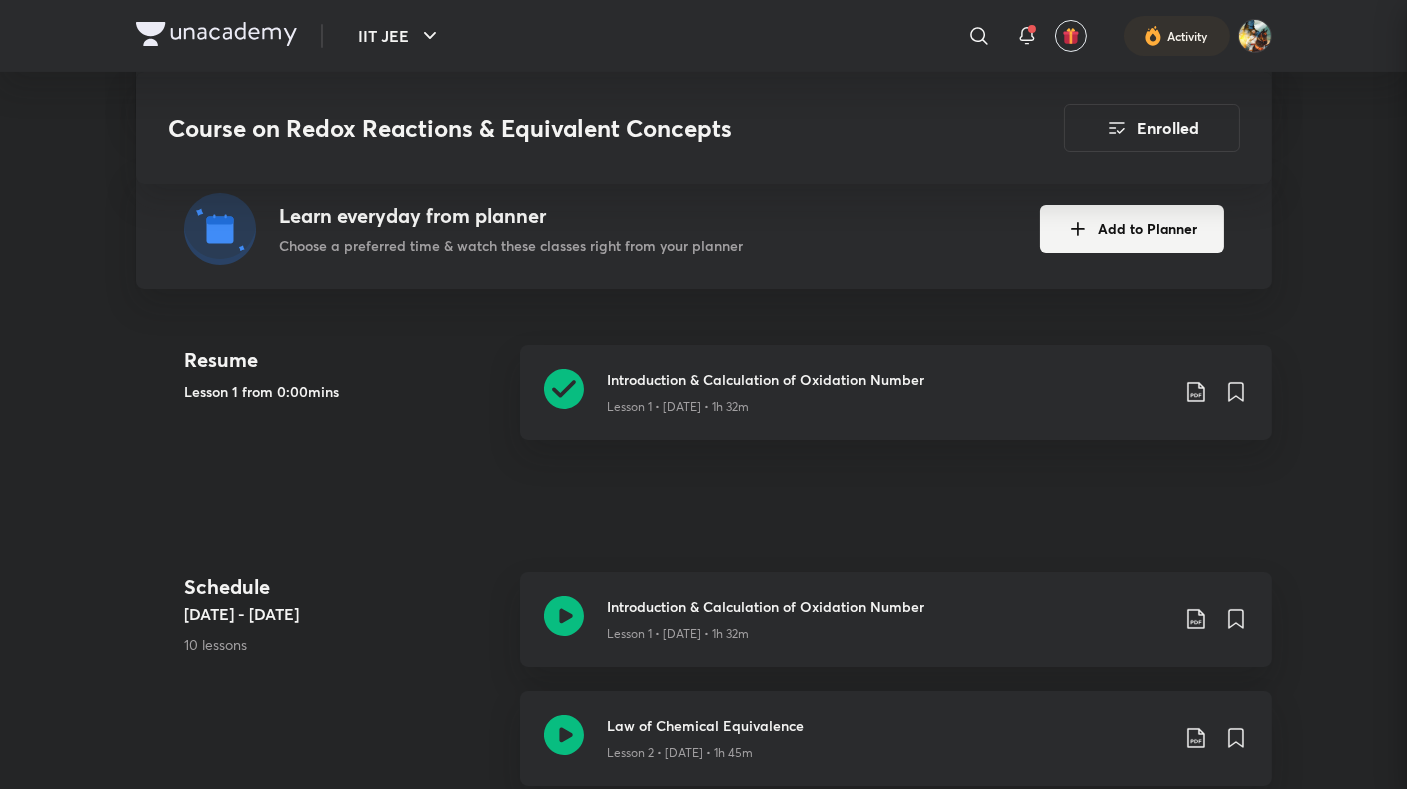 click on "Choose your preferred time We'll add 1 class every day, at   [TIME] [TIME] [TIME] [TIME] [TIME] [TIME] [TIME] [TIME] [TIME] [TIME] [TIME] [TIME] [TIME] [TIME] [TIME] [TIME] [TIME] [TIME] [TIME] [TIME] [TIME] [TIME] [TIME] [TIME] [TIME] Customize more Confirm" at bounding box center [703, 394] 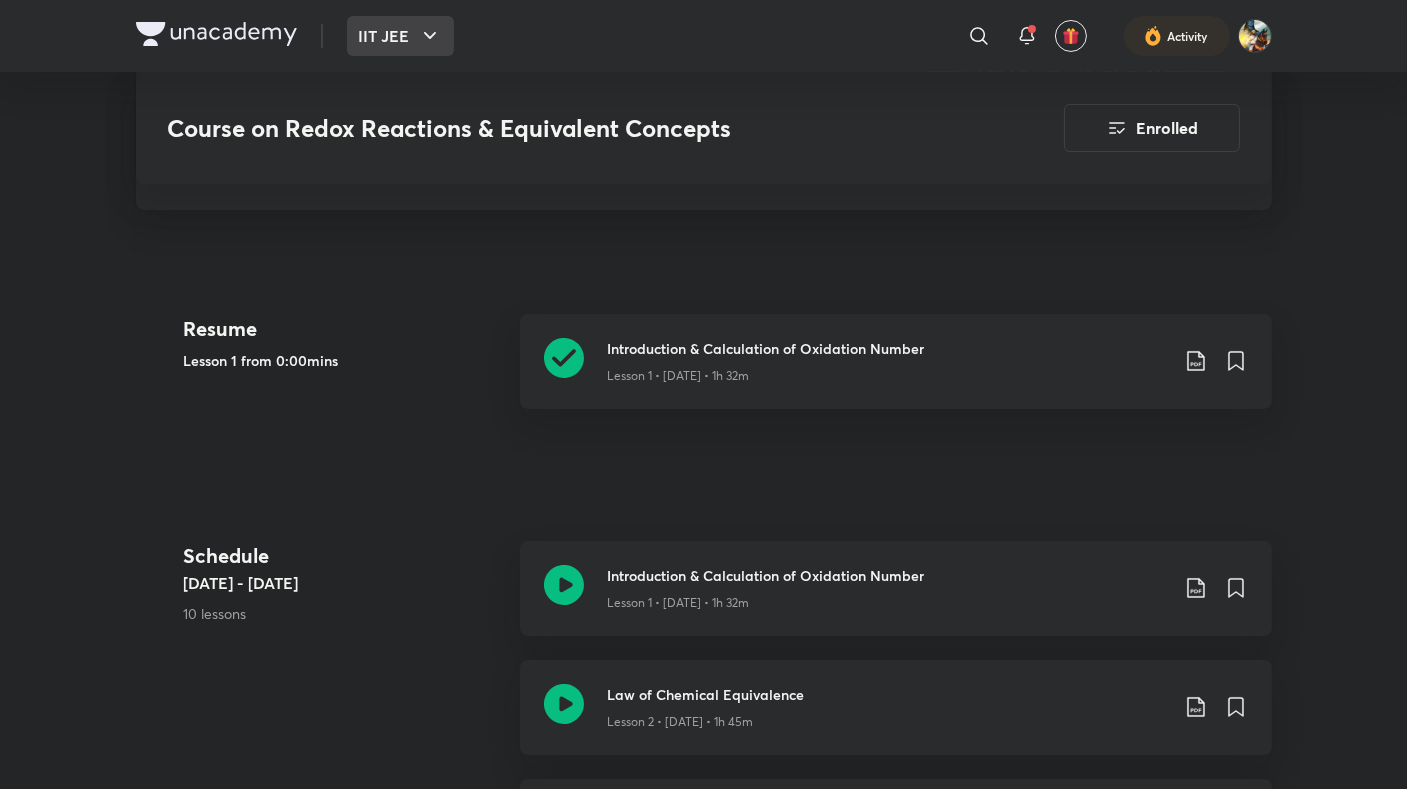 click 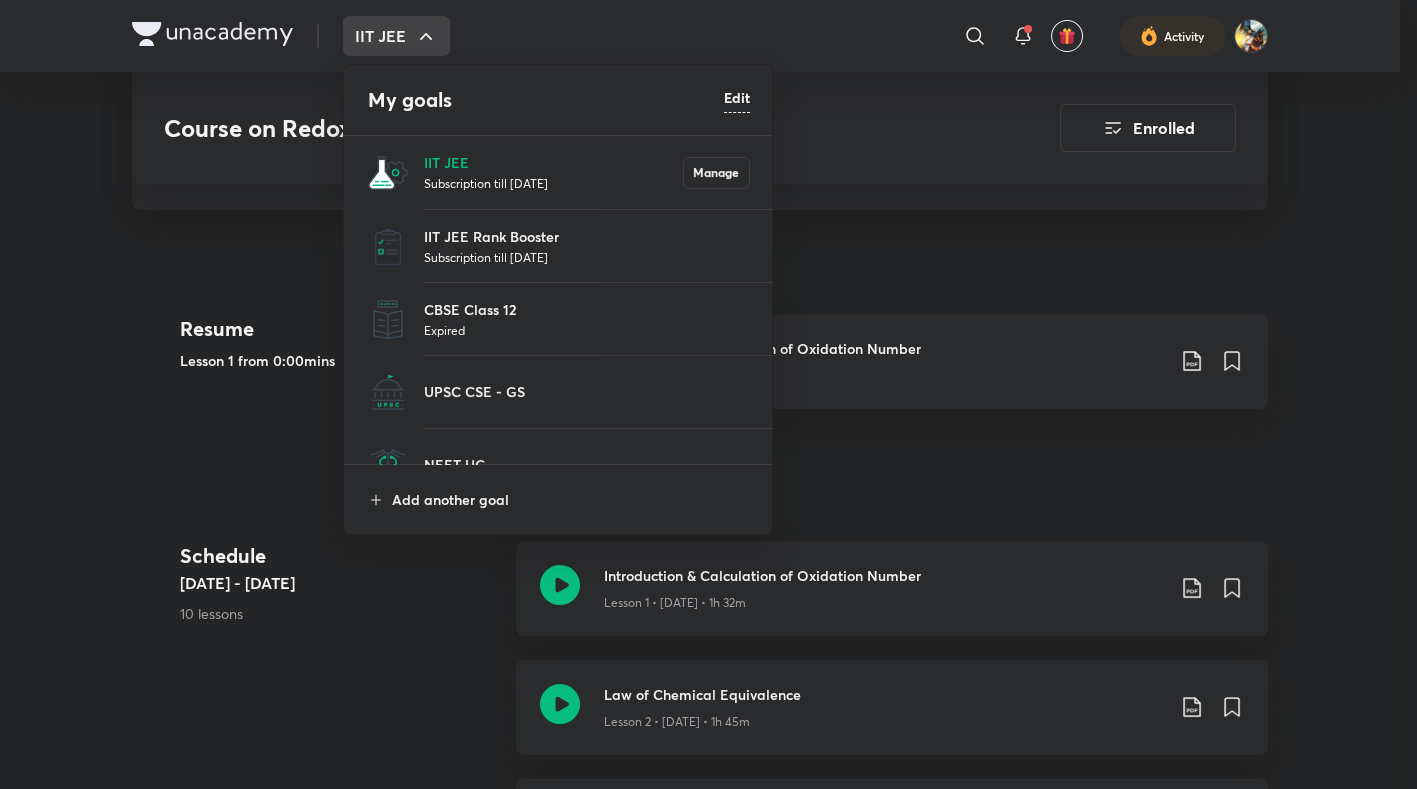 click at bounding box center [708, 394] 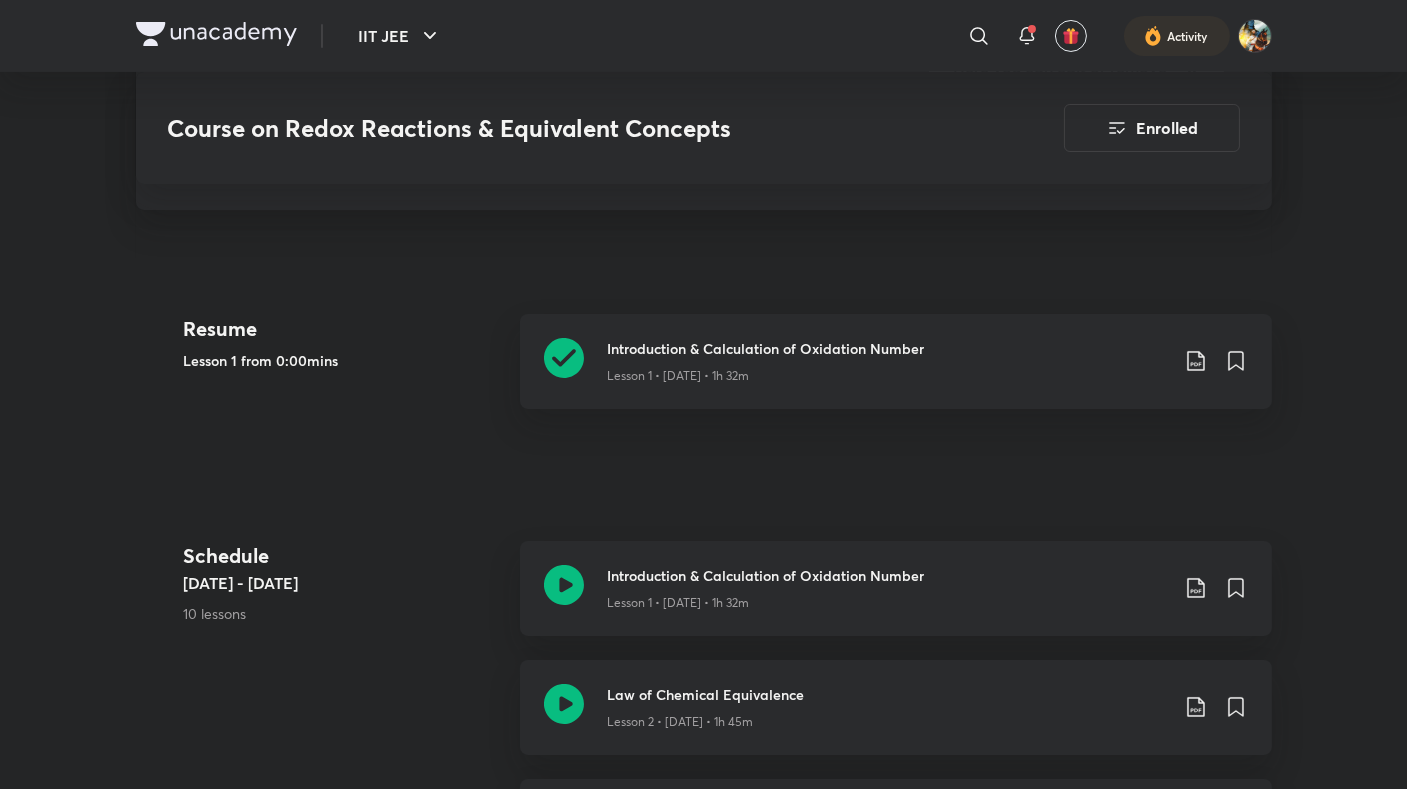 click on "IIT JEE" at bounding box center (375, 36) 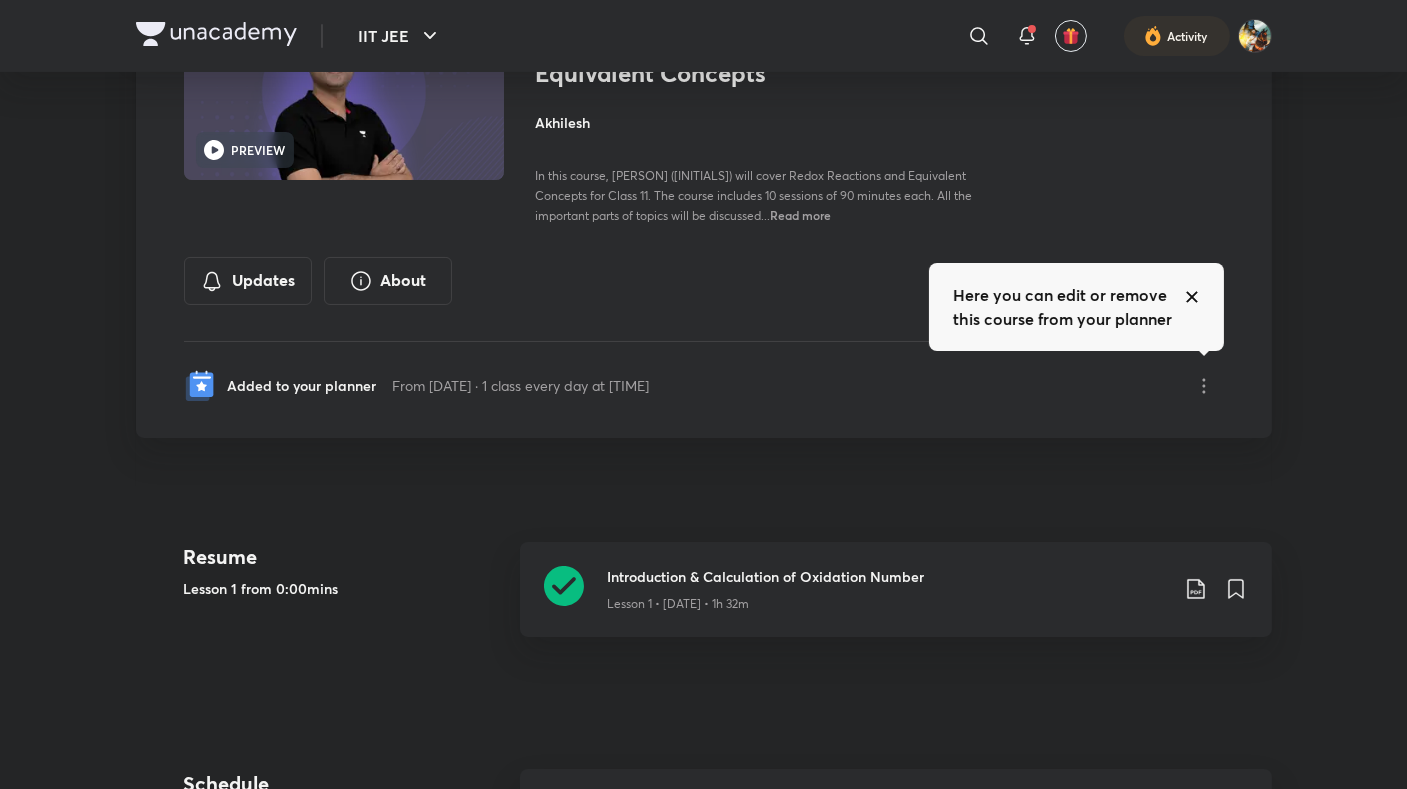 scroll, scrollTop: 0, scrollLeft: 0, axis: both 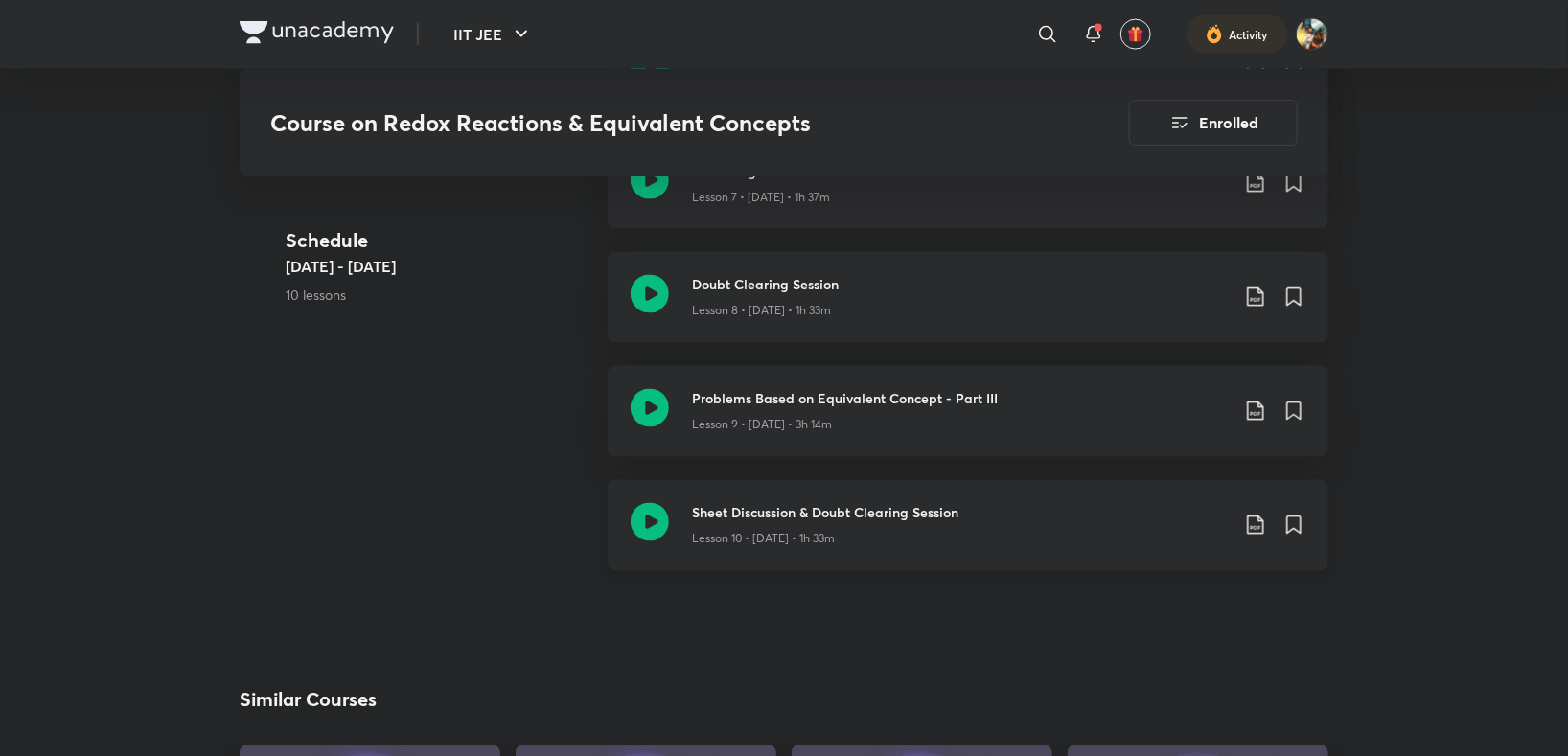 drag, startPoint x: 731, startPoint y: 441, endPoint x: 657, endPoint y: 501, distance: 95.26804 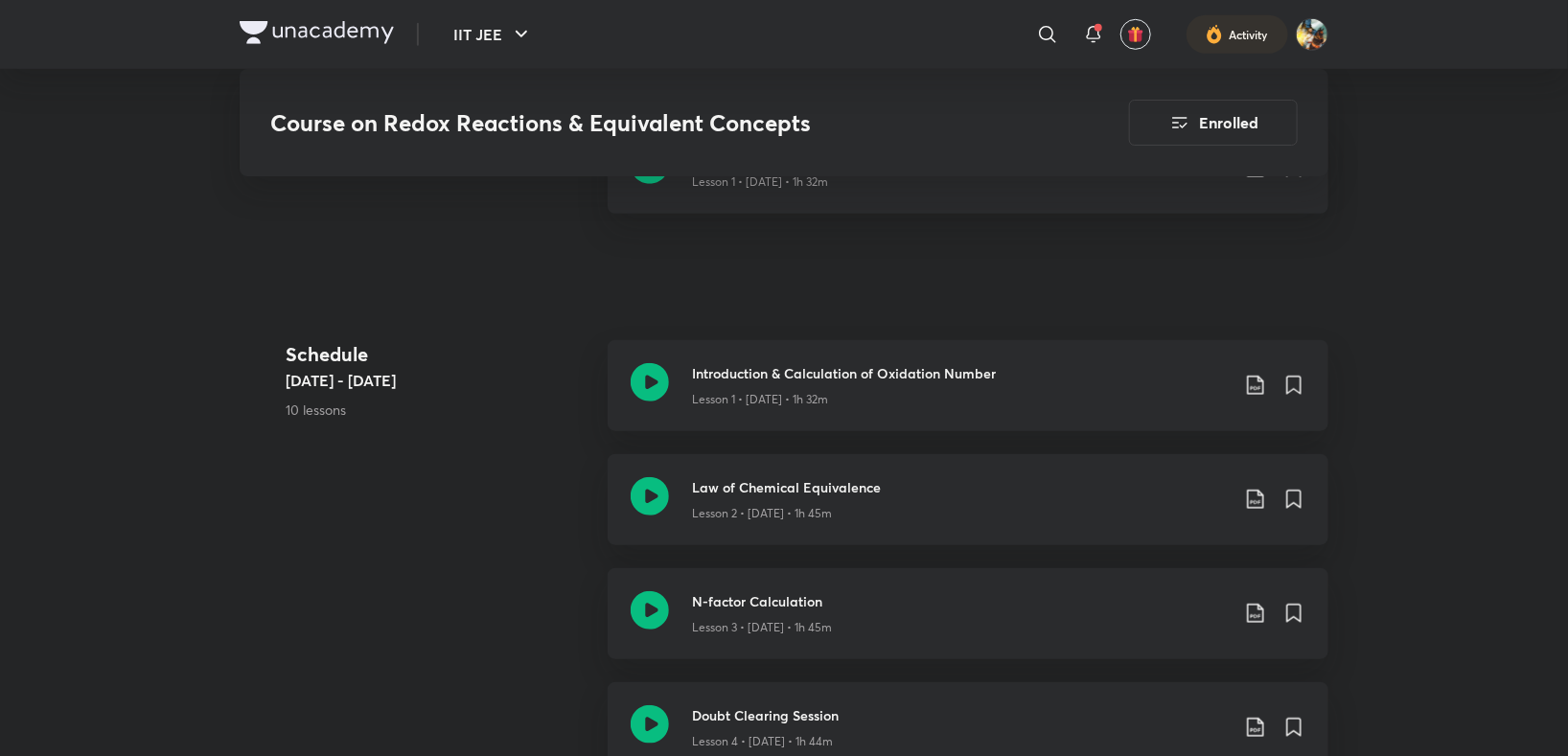 scroll, scrollTop: 638, scrollLeft: 0, axis: vertical 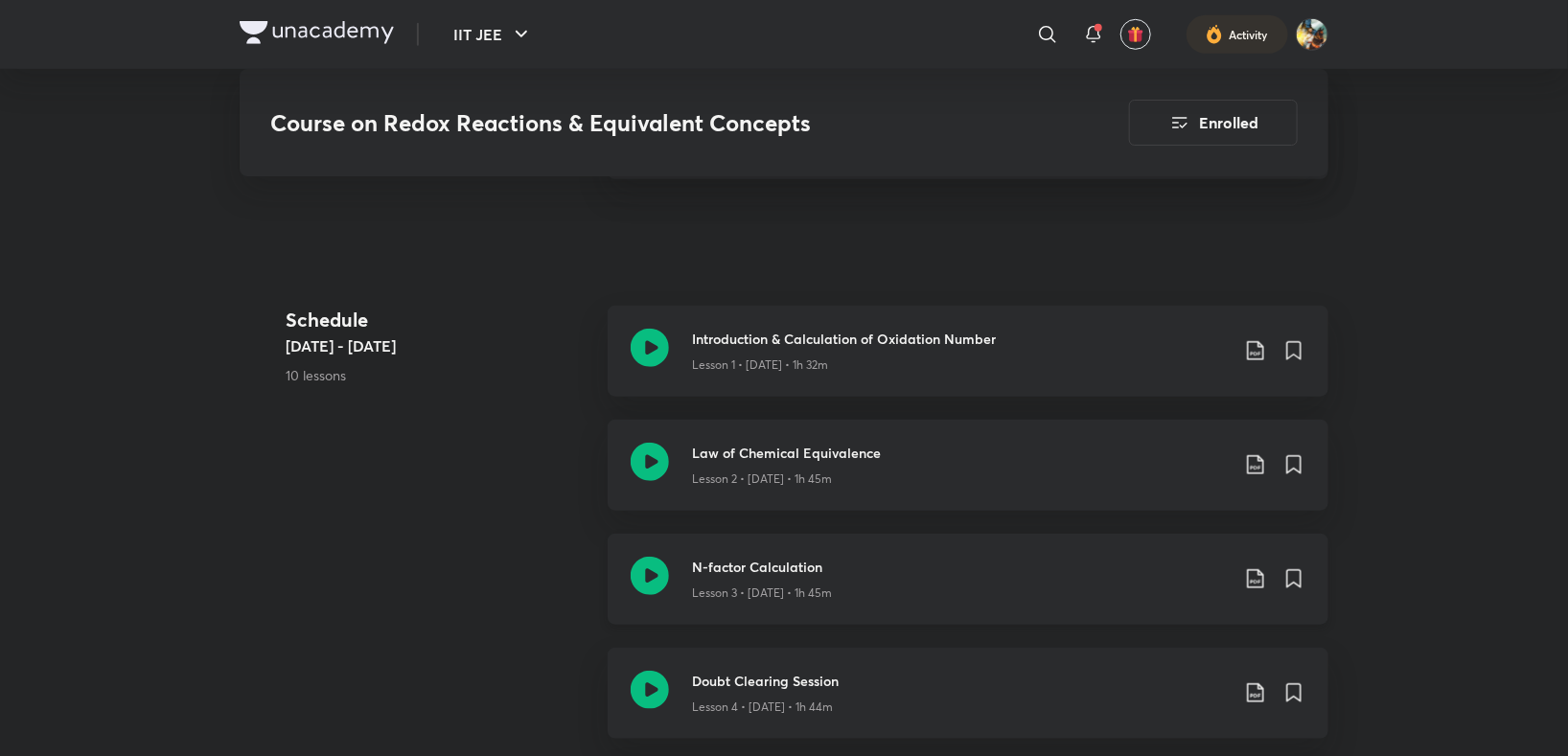 drag, startPoint x: 819, startPoint y: 548, endPoint x: 805, endPoint y: 568, distance: 24.41311 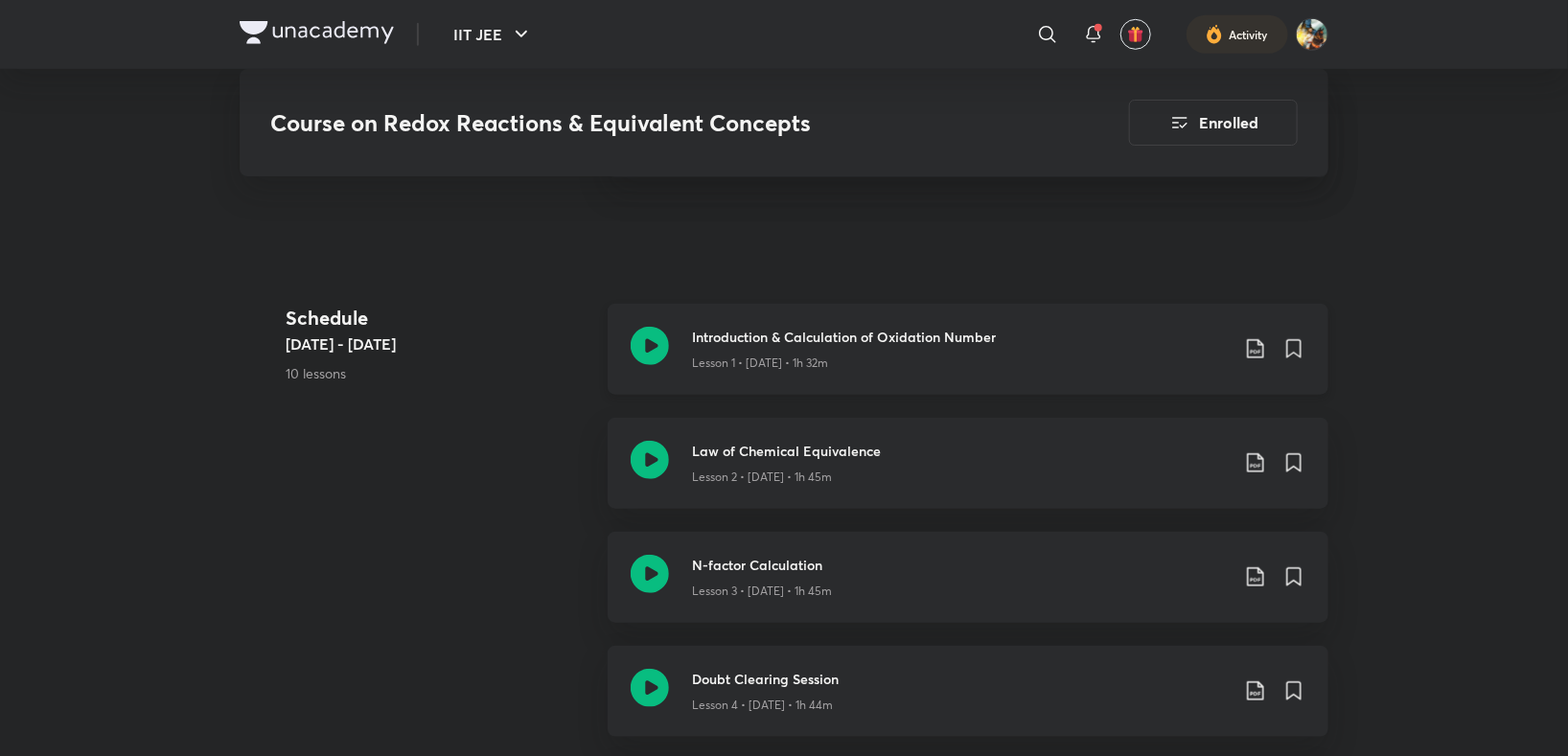 scroll, scrollTop: 677, scrollLeft: 0, axis: vertical 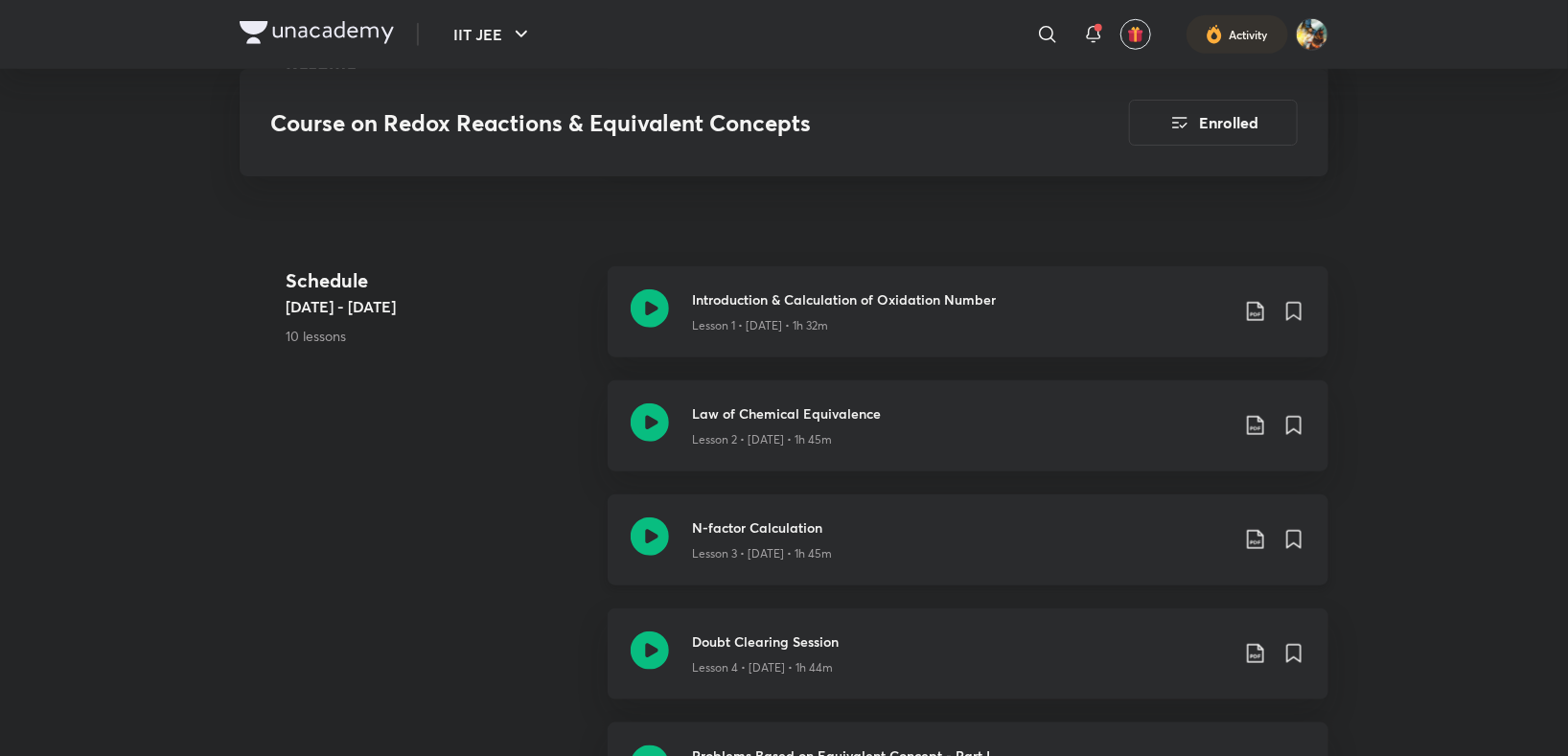 click on "Lesson 3     •     [DATE]   •     1h 45m" at bounding box center [960, 550] 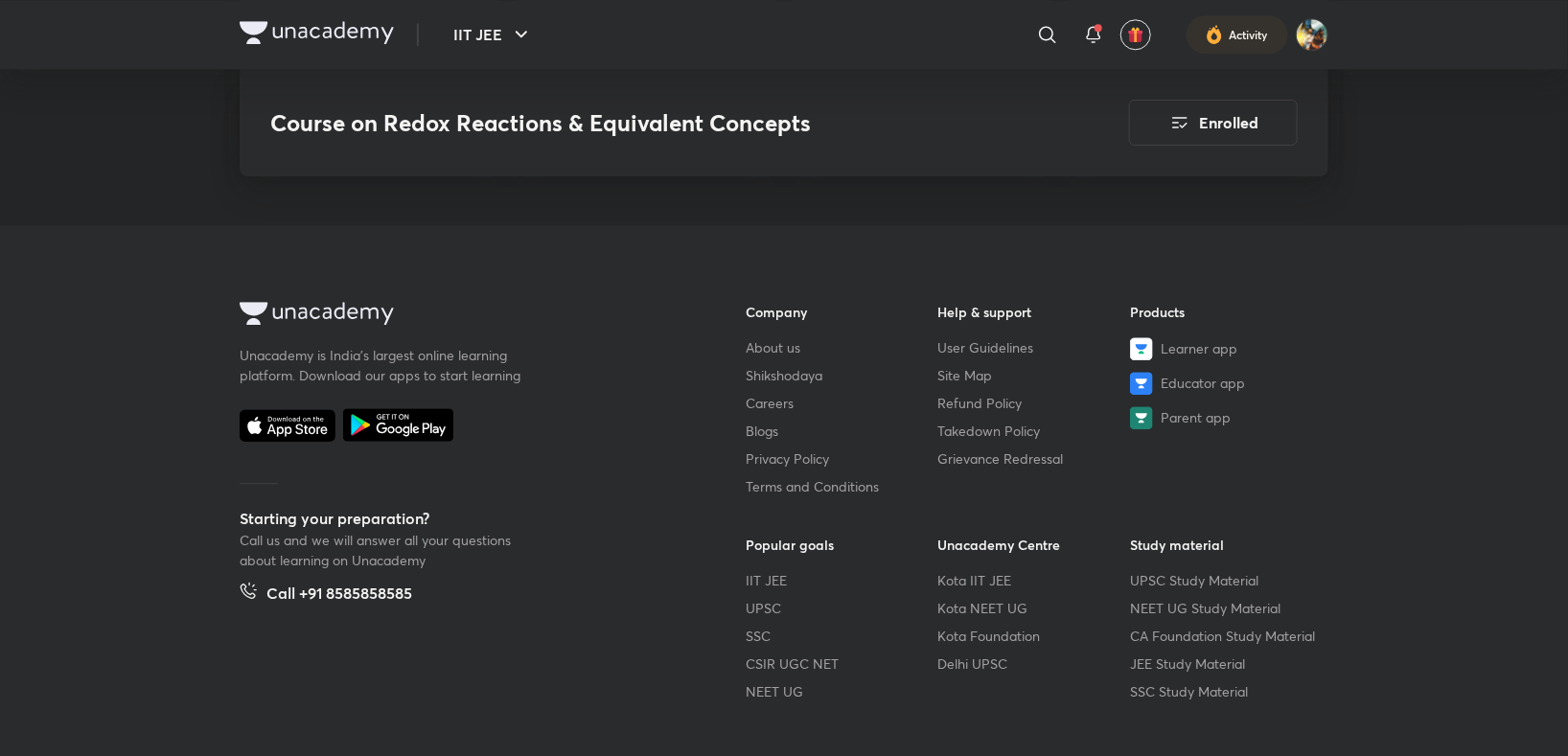 scroll, scrollTop: 2487, scrollLeft: 0, axis: vertical 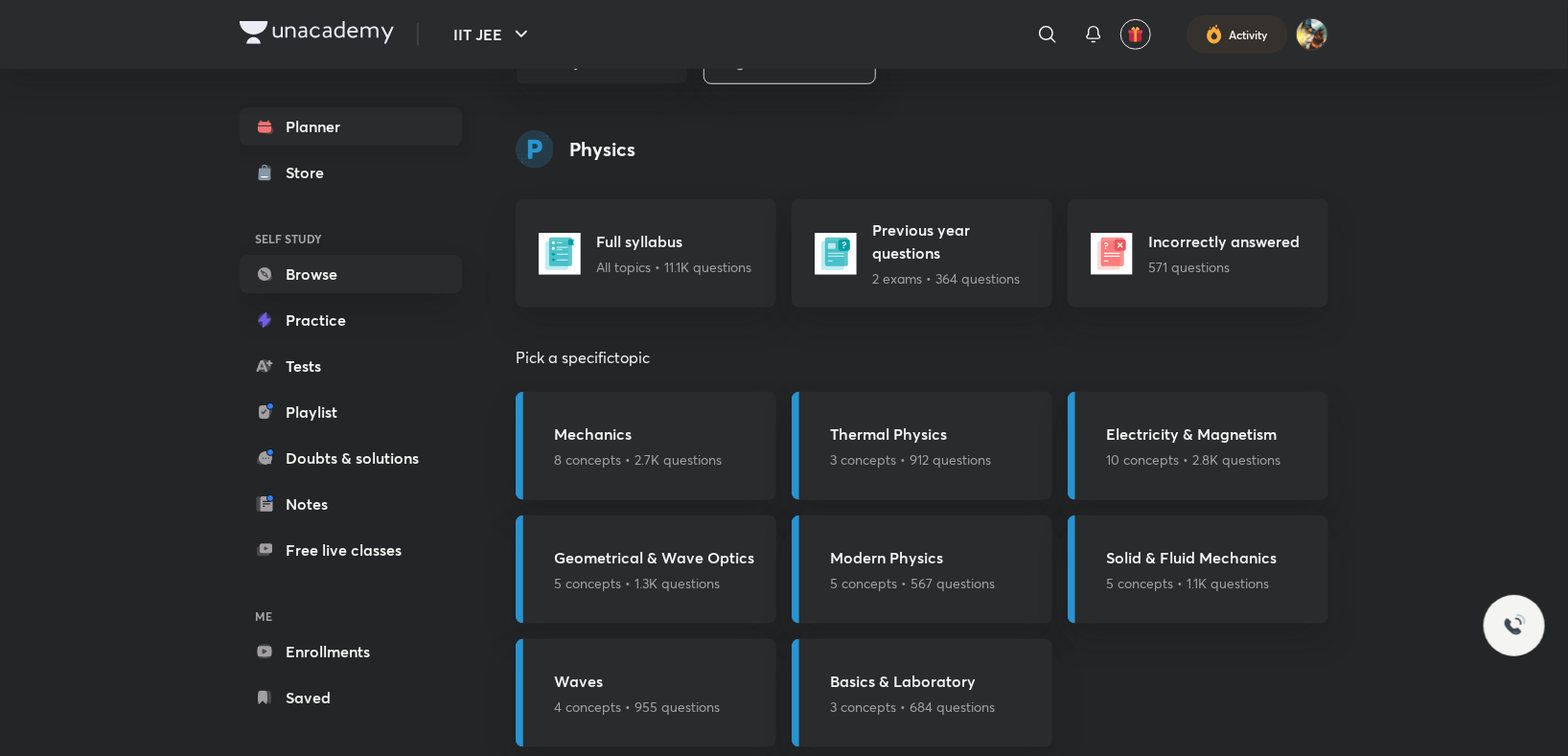 click on "Planner" at bounding box center [351, 126] 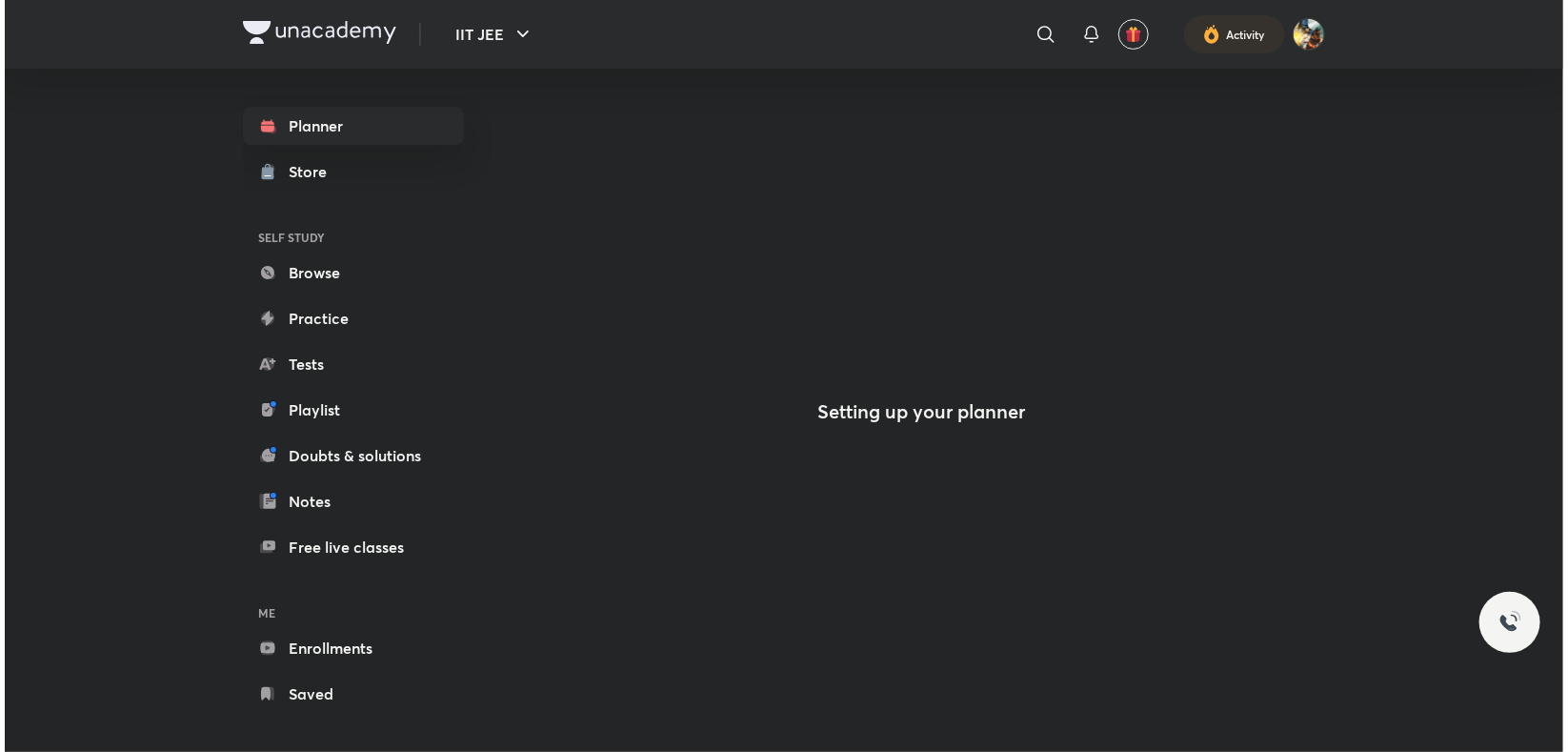 scroll, scrollTop: 0, scrollLeft: 0, axis: both 